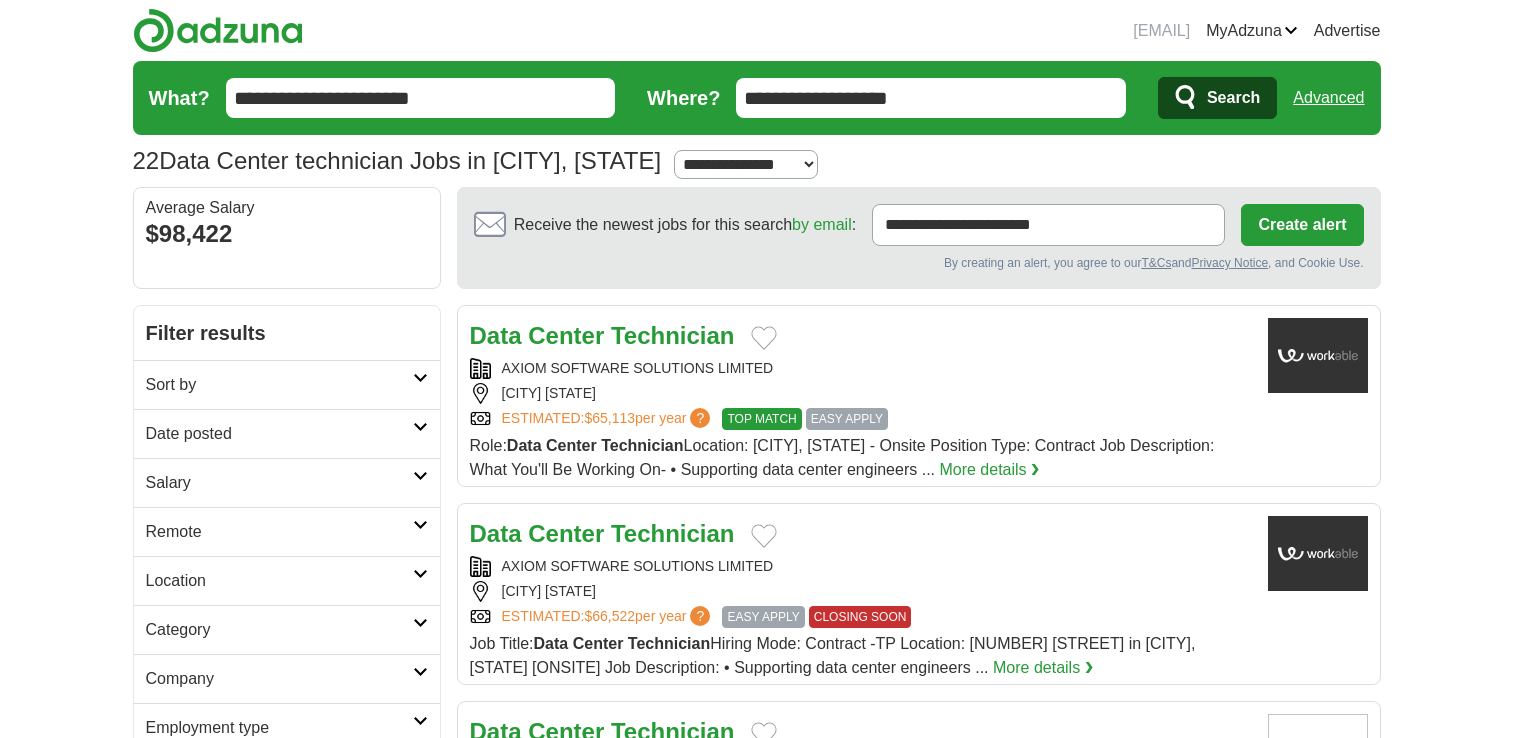 scroll, scrollTop: 0, scrollLeft: 0, axis: both 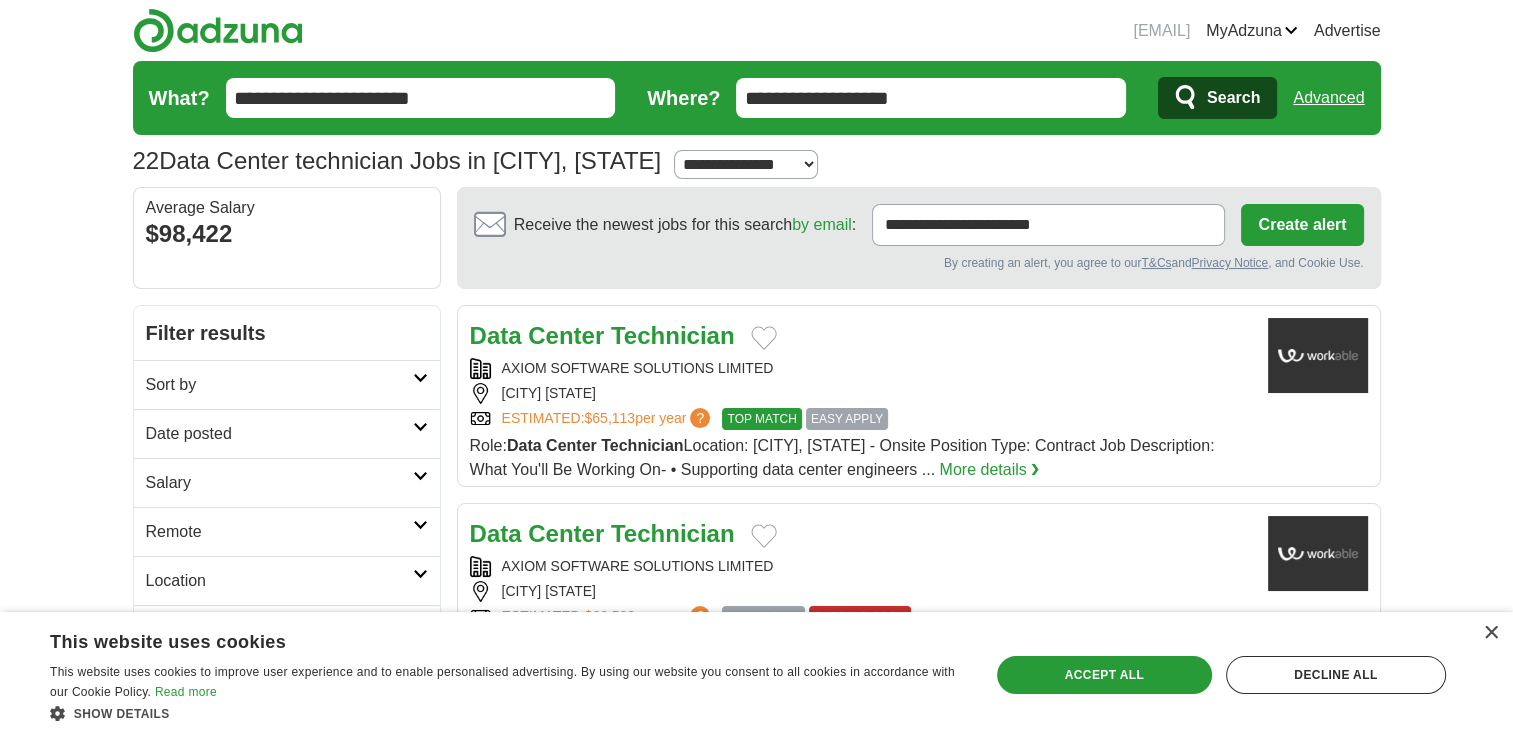 click on "×" at bounding box center [1490, 633] 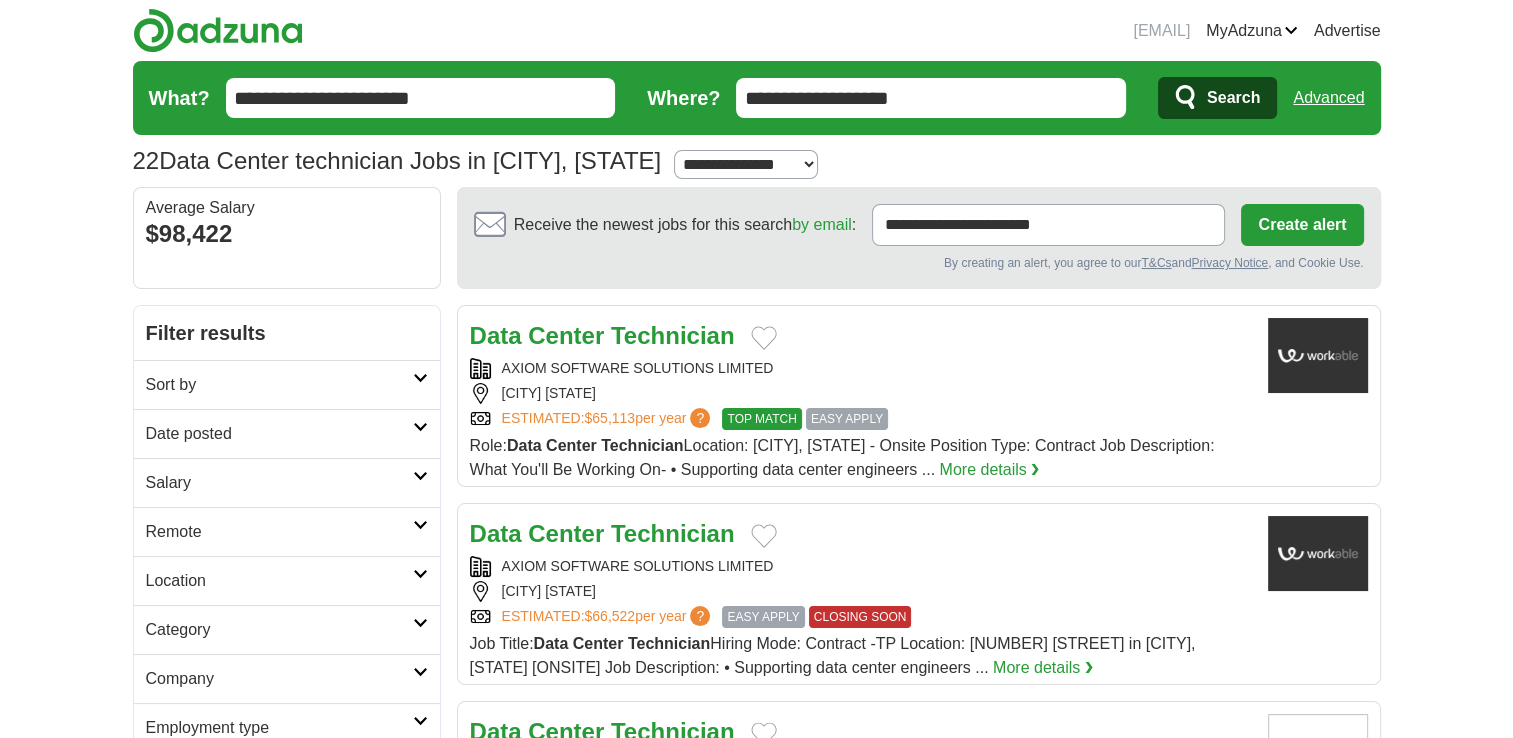 click on "Center" at bounding box center [566, 335] 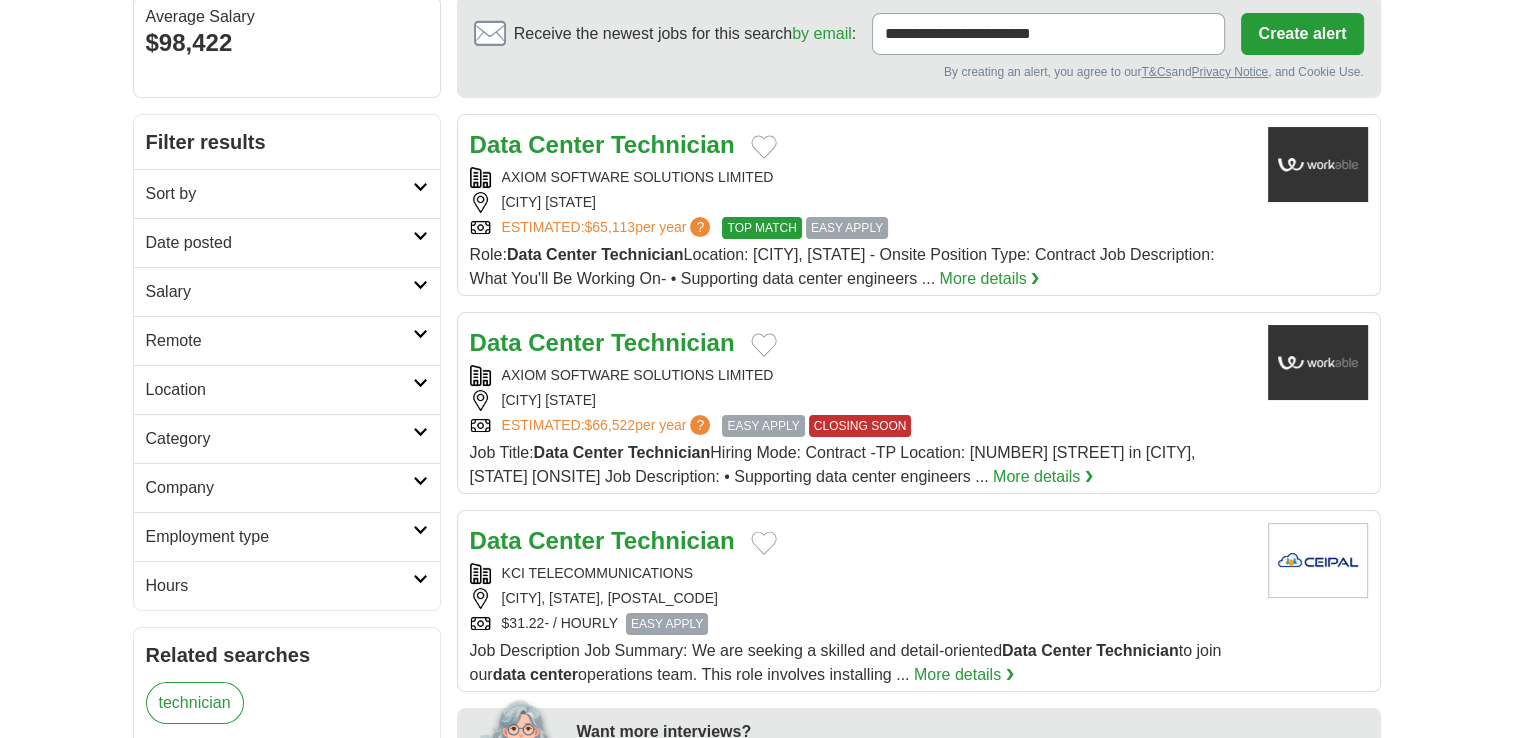 scroll, scrollTop: 196, scrollLeft: 0, axis: vertical 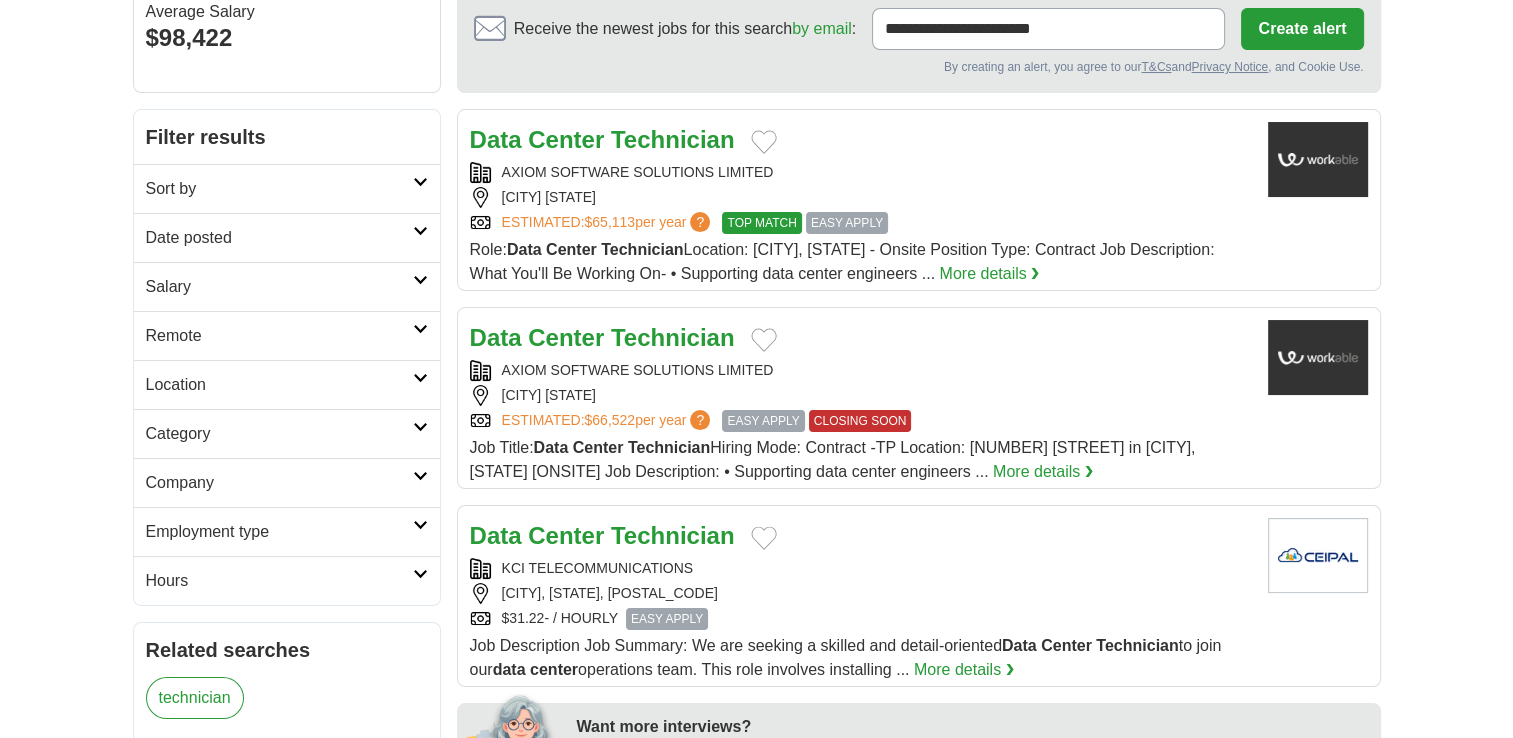 click on "Center" at bounding box center [566, 535] 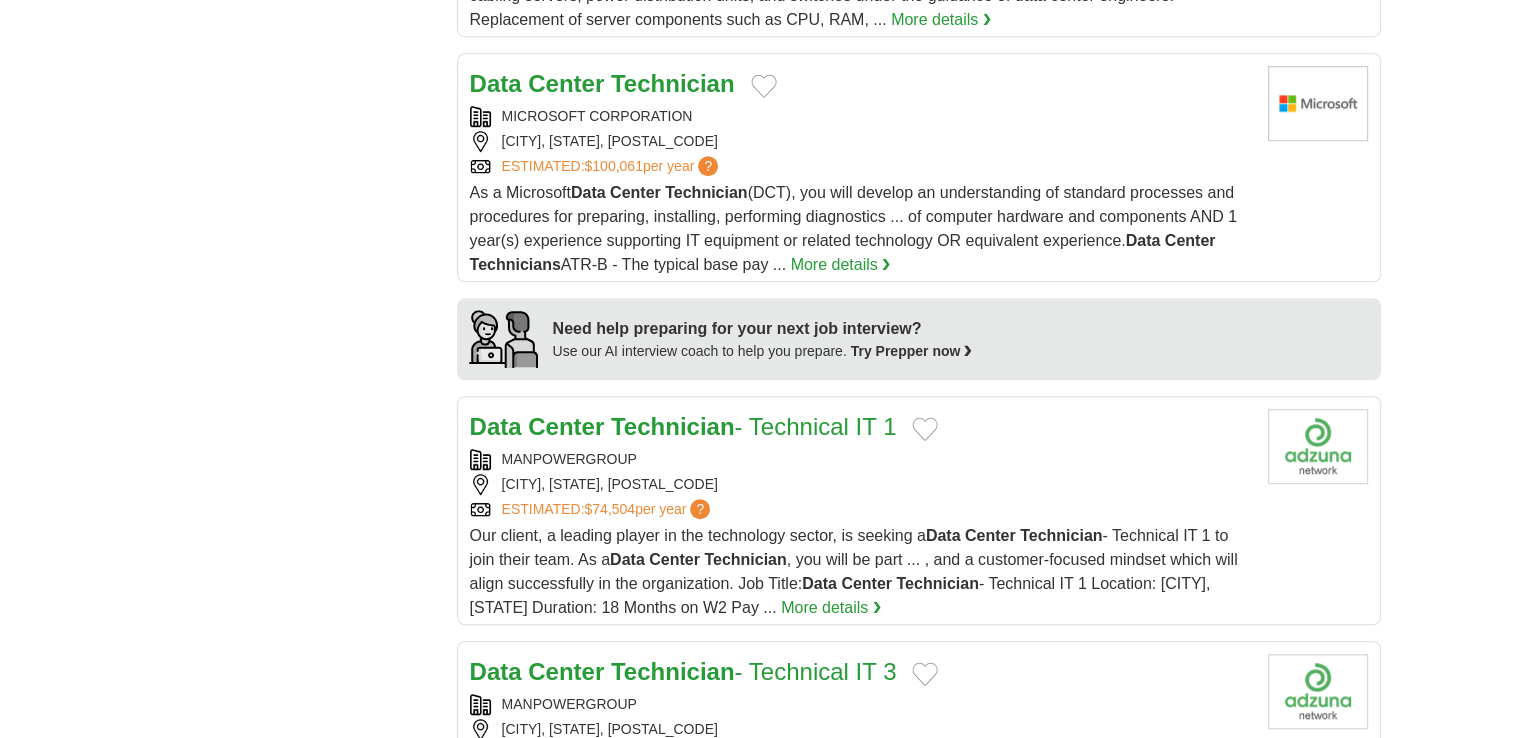 scroll, scrollTop: 1376, scrollLeft: 0, axis: vertical 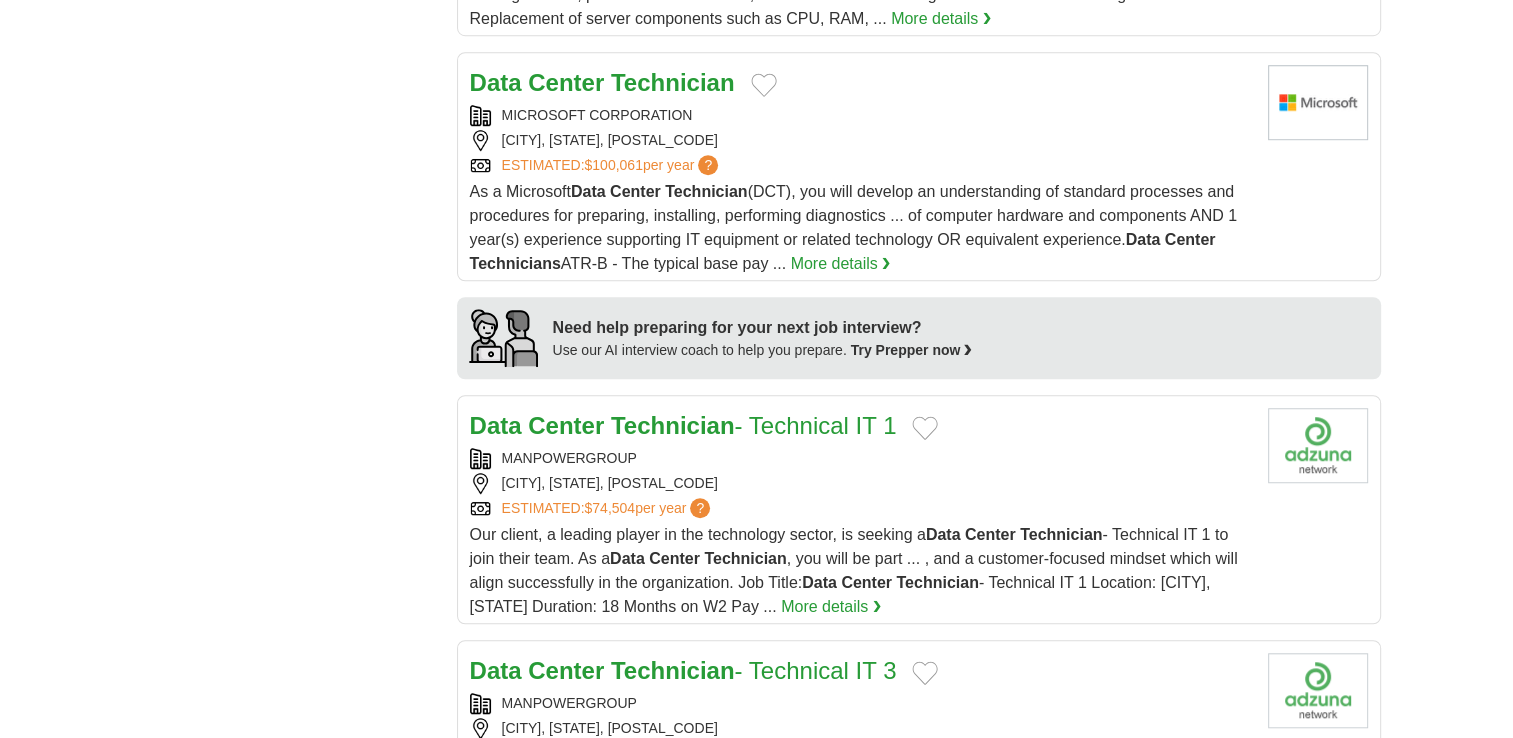 click on "Technician" at bounding box center (673, 425) 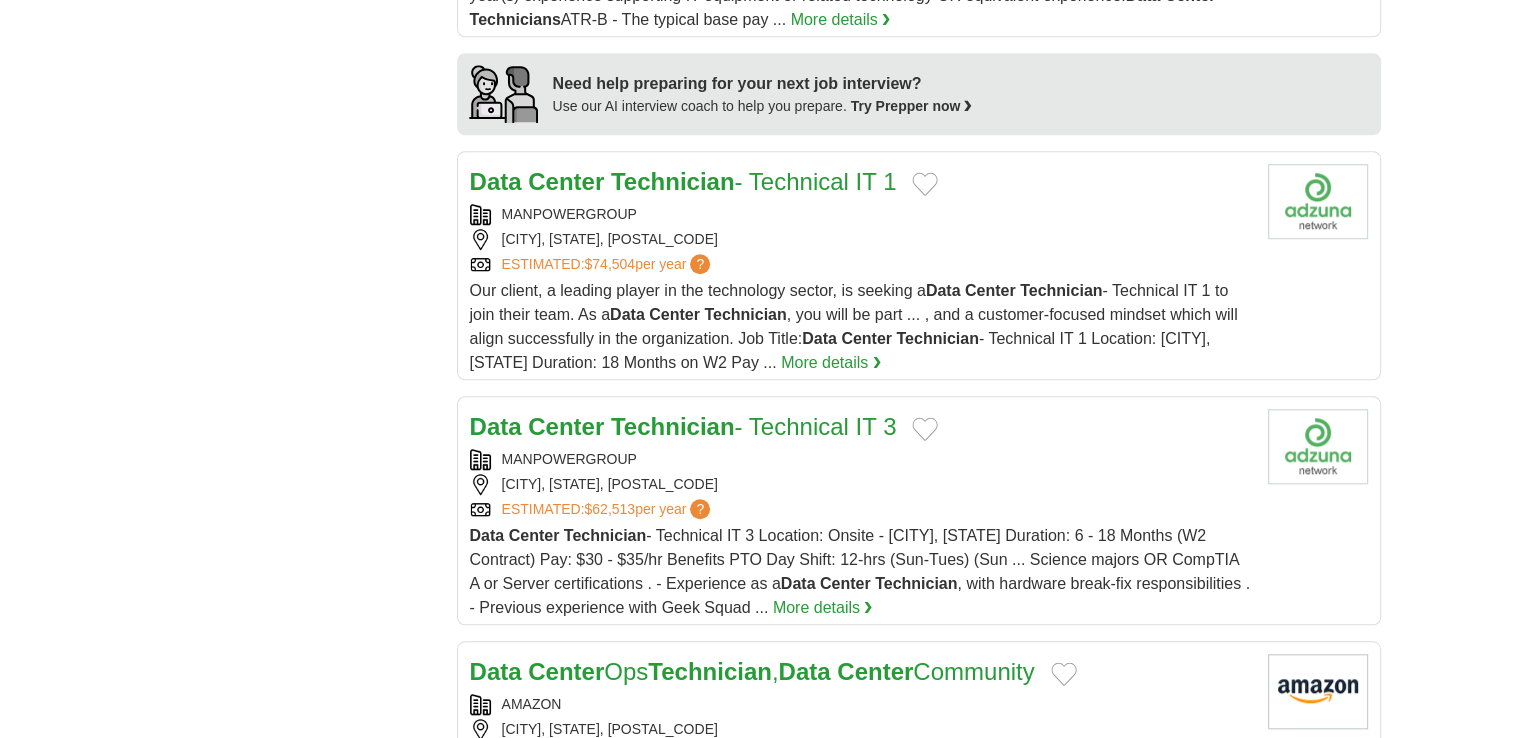 scroll, scrollTop: 1622, scrollLeft: 0, axis: vertical 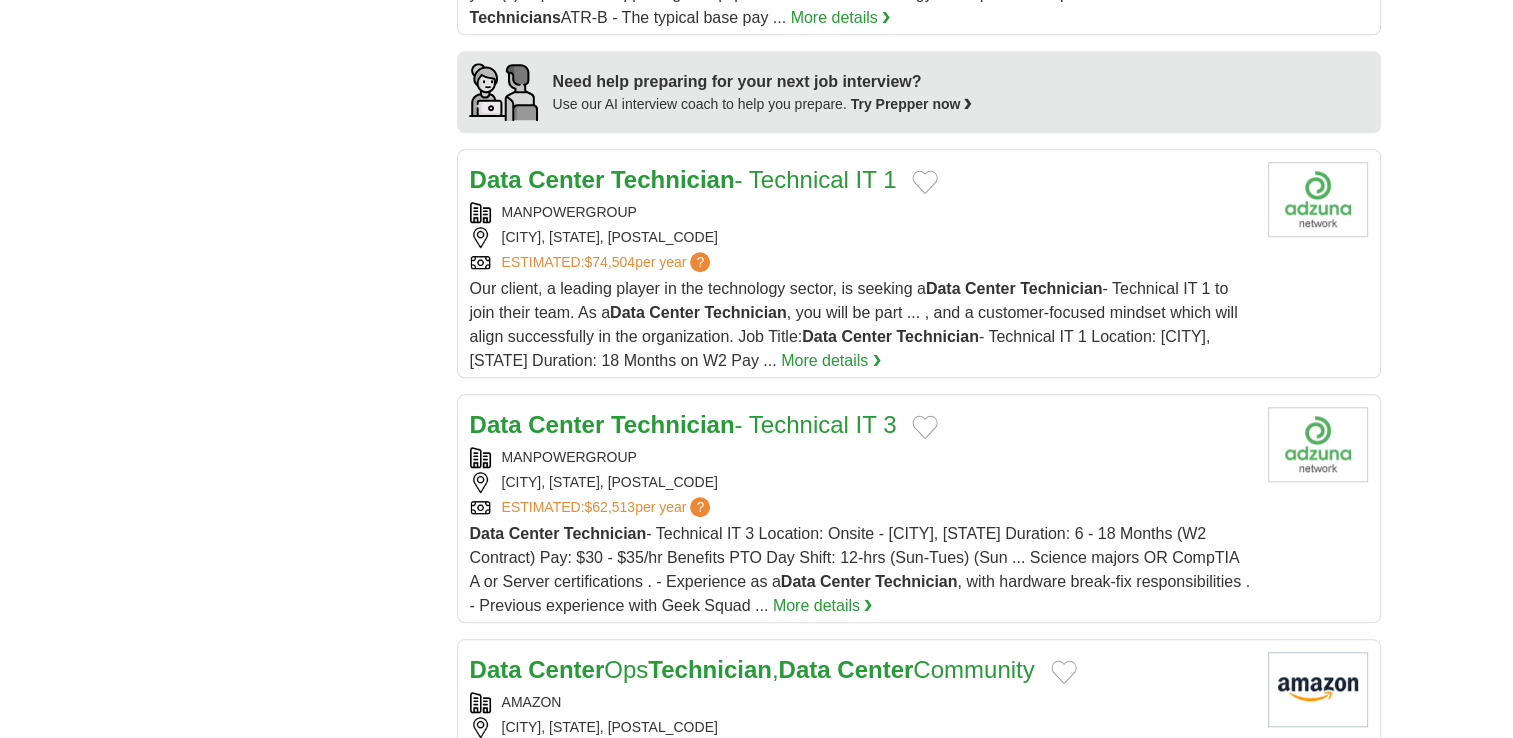 click on "Technician" at bounding box center (673, 424) 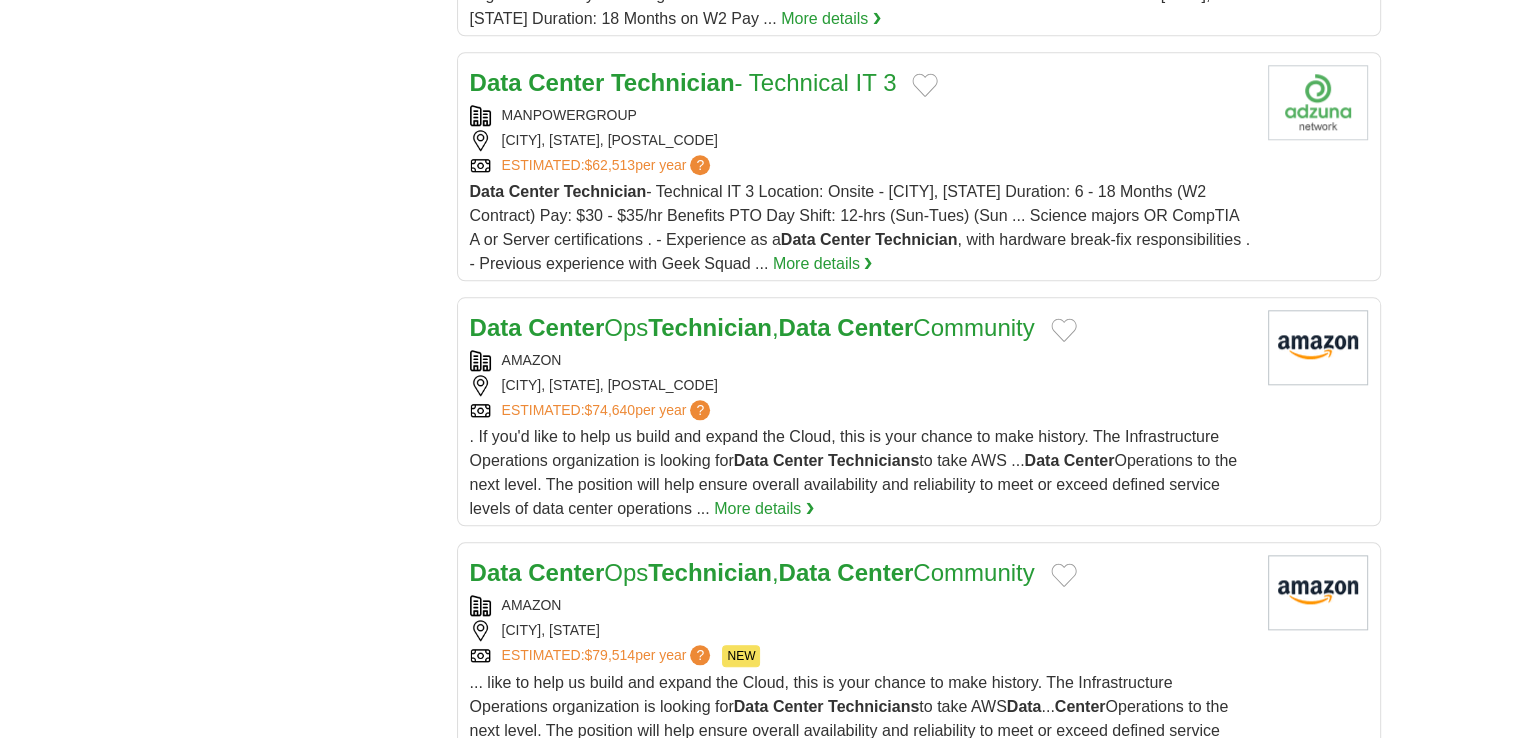 scroll, scrollTop: 1964, scrollLeft: 0, axis: vertical 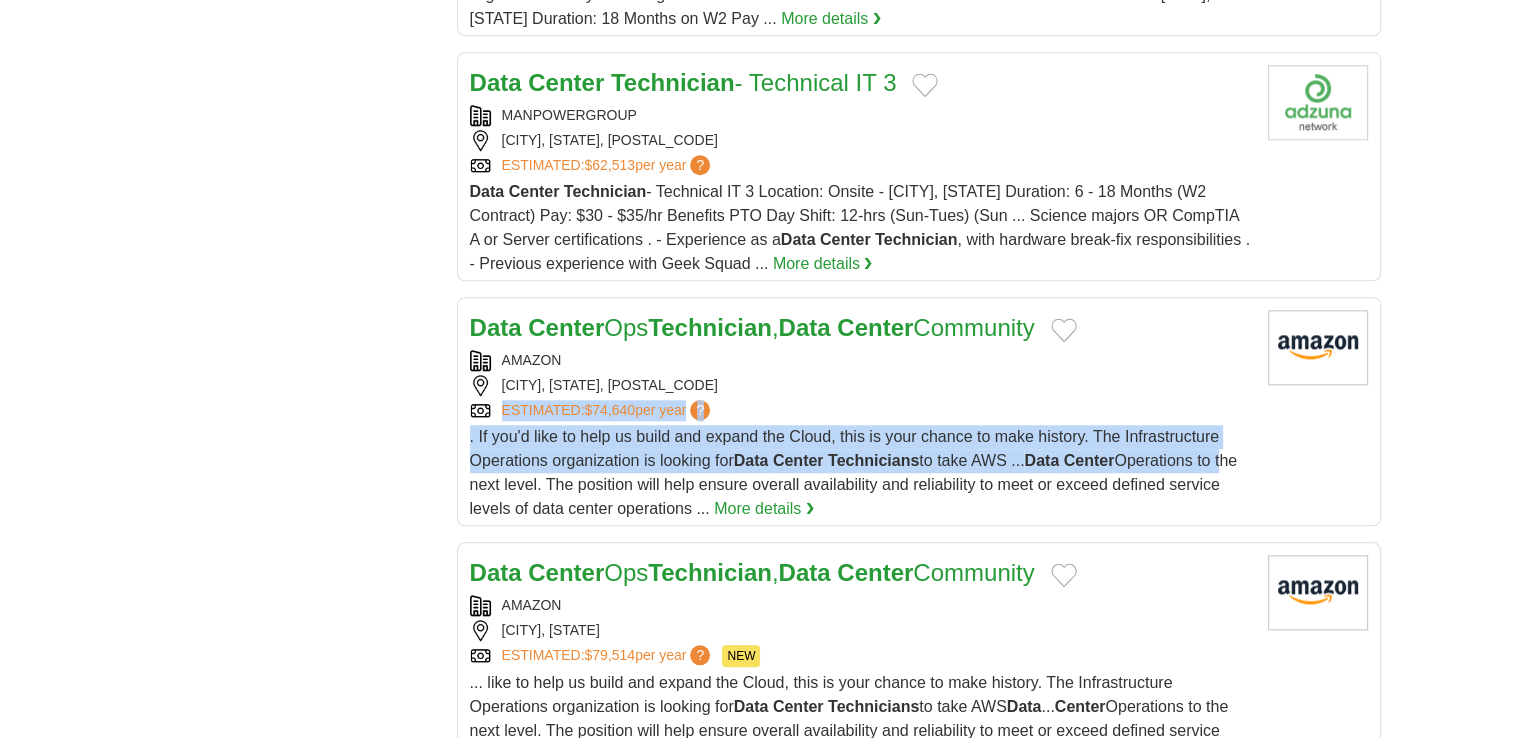 drag, startPoint x: 814, startPoint y: 386, endPoint x: 451, endPoint y: 469, distance: 372.3681 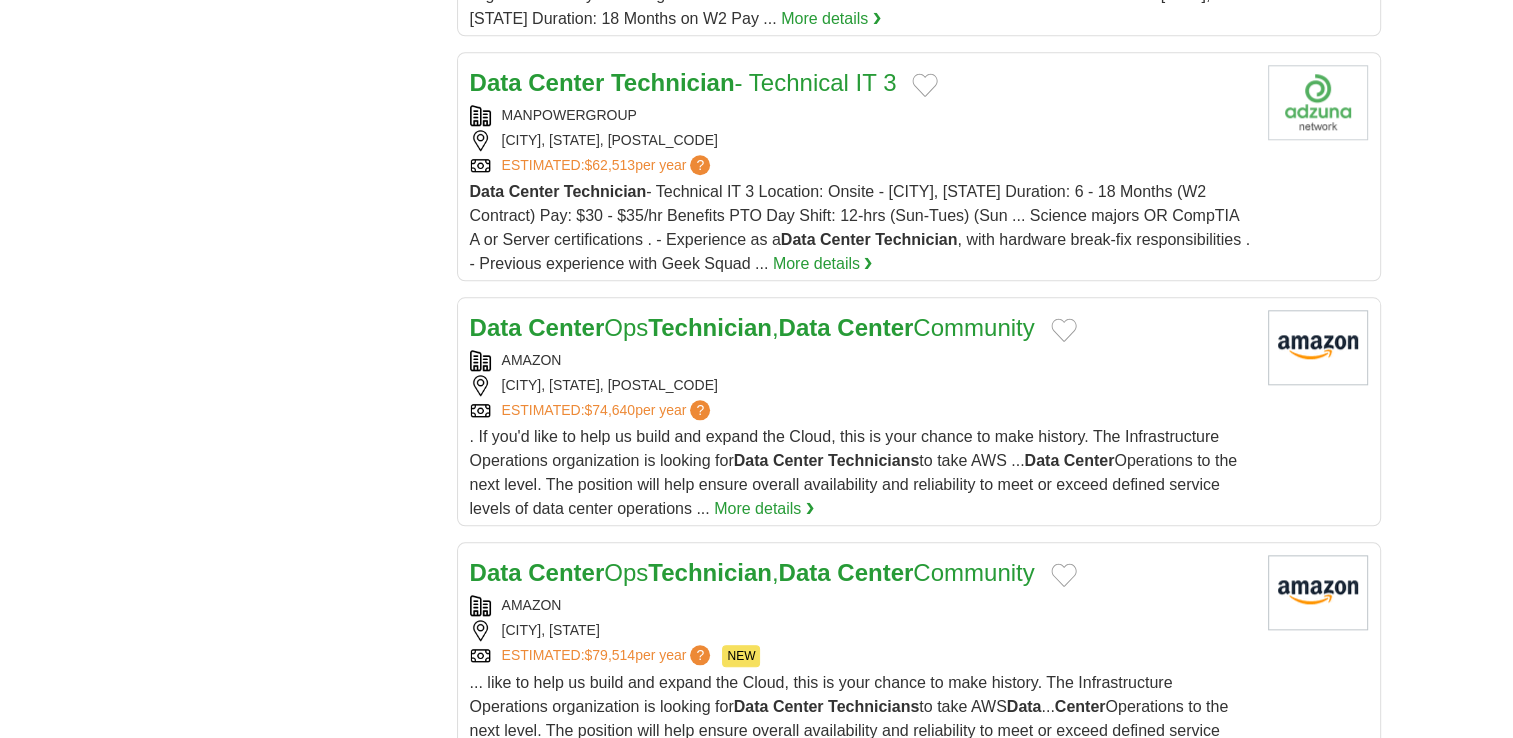click on "**********" at bounding box center (757, 243) 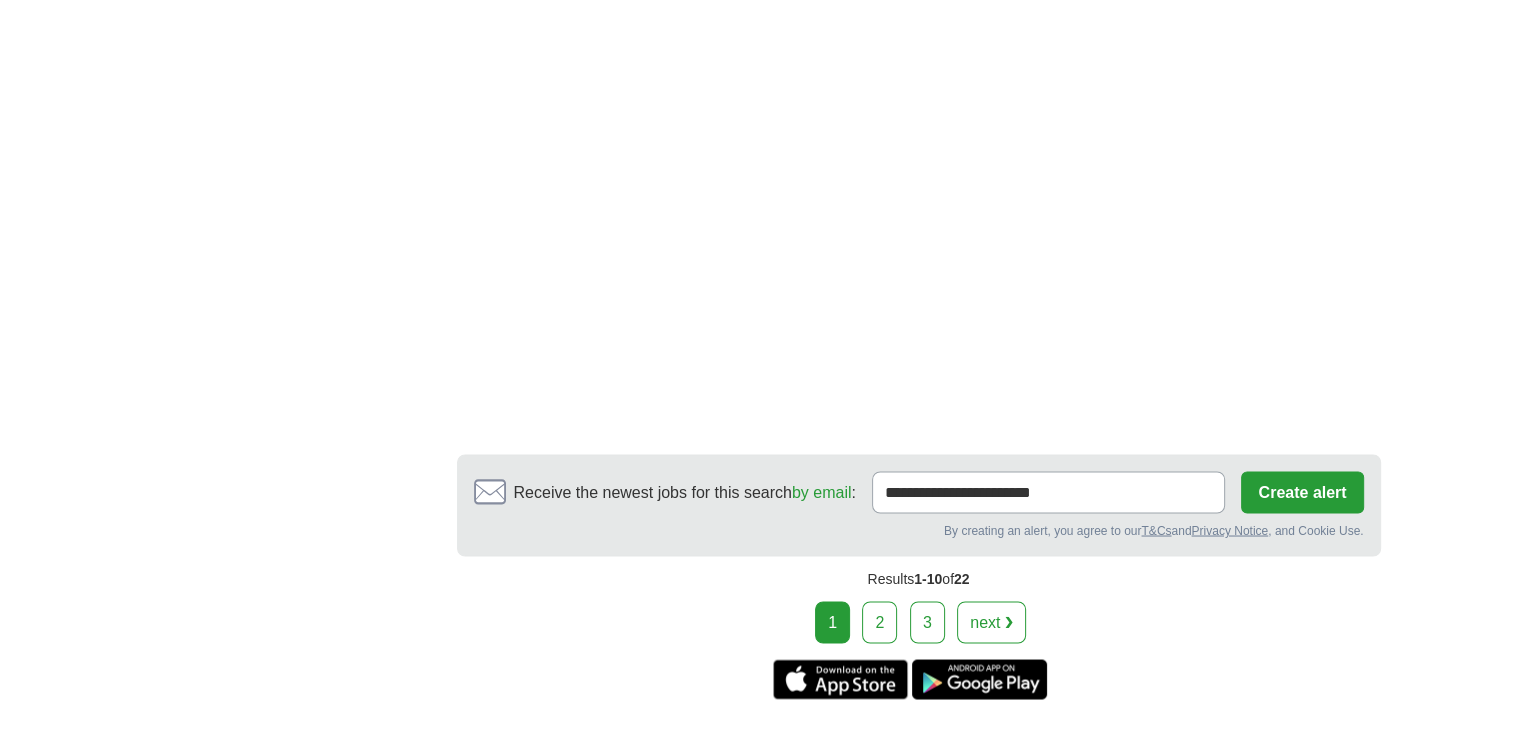 scroll, scrollTop: 3420, scrollLeft: 0, axis: vertical 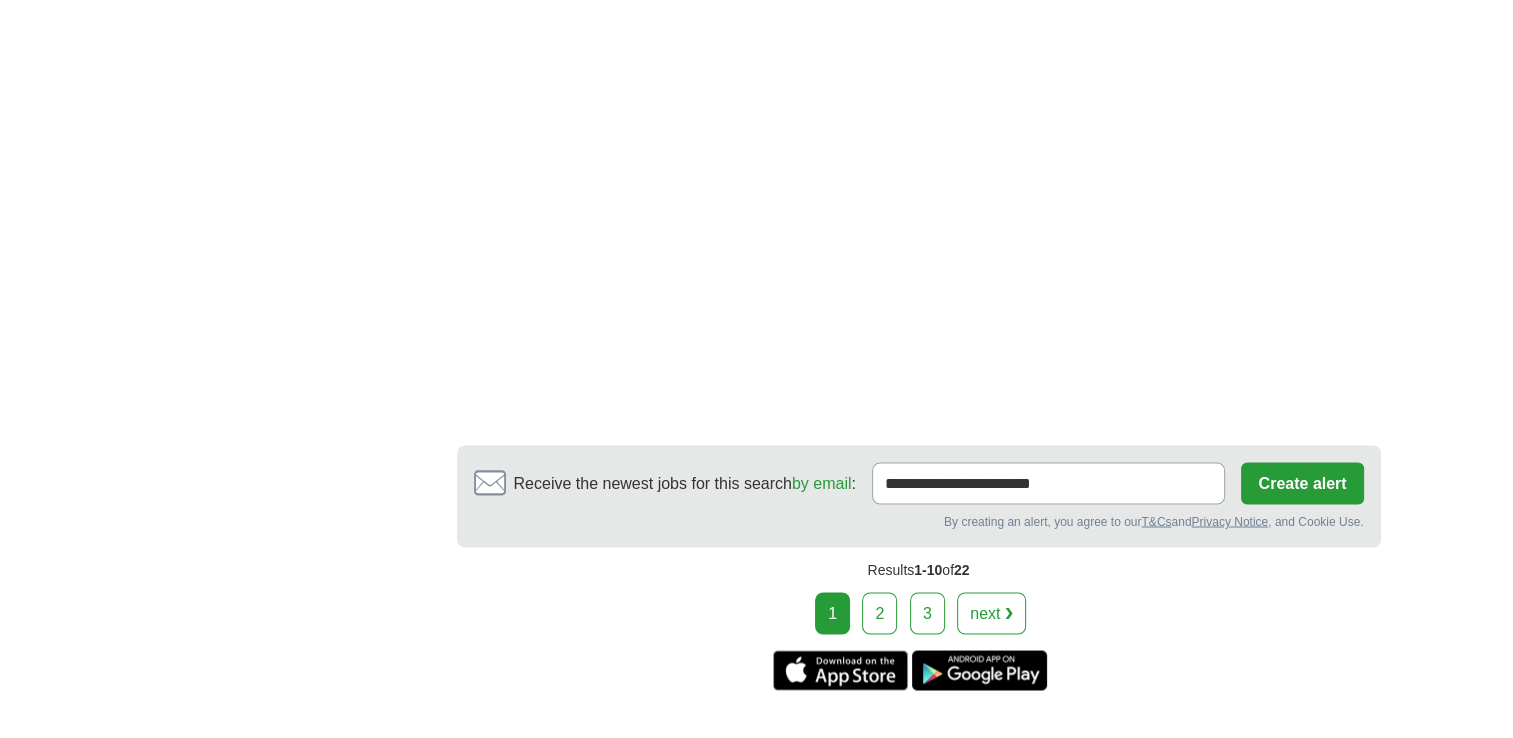 click on "2" at bounding box center (879, 613) 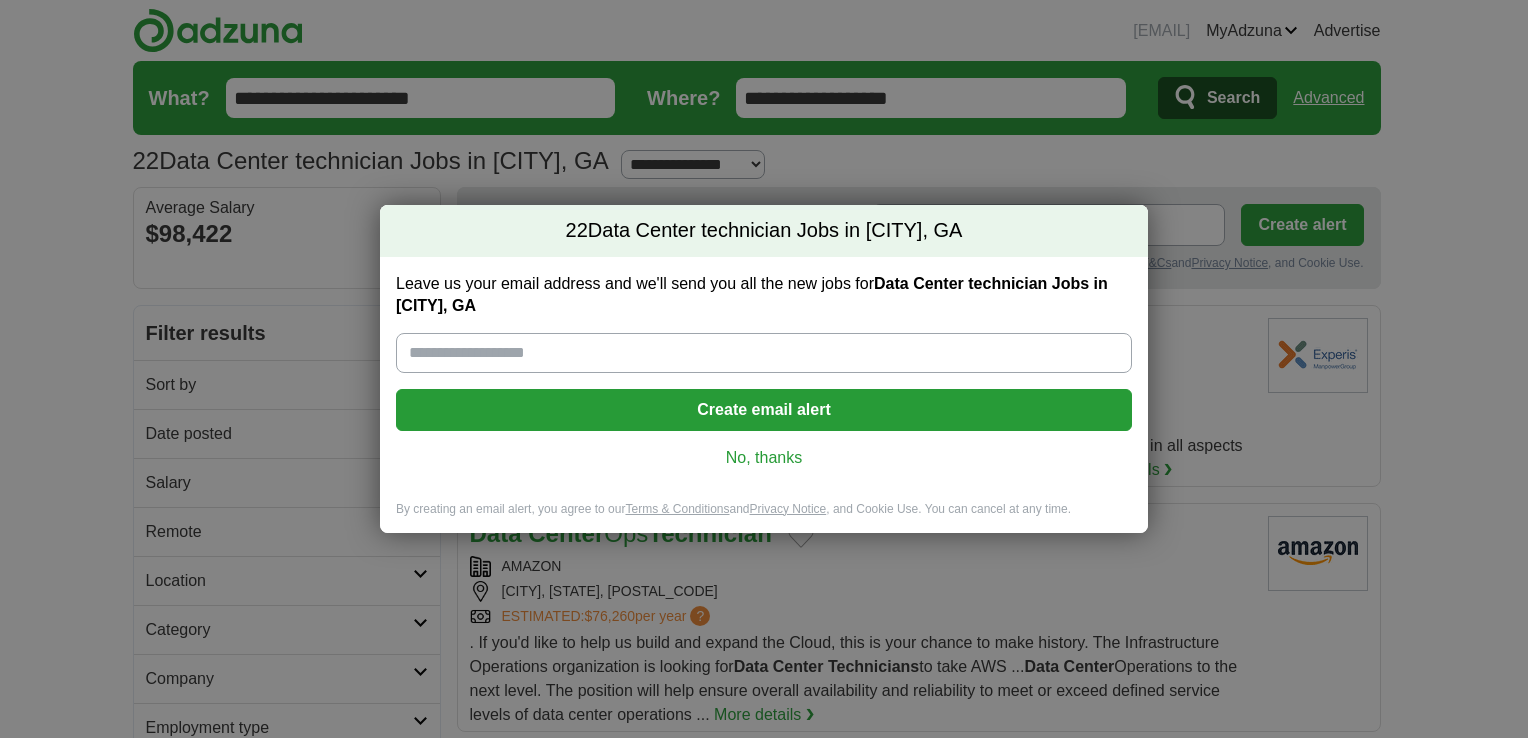 scroll, scrollTop: 0, scrollLeft: 0, axis: both 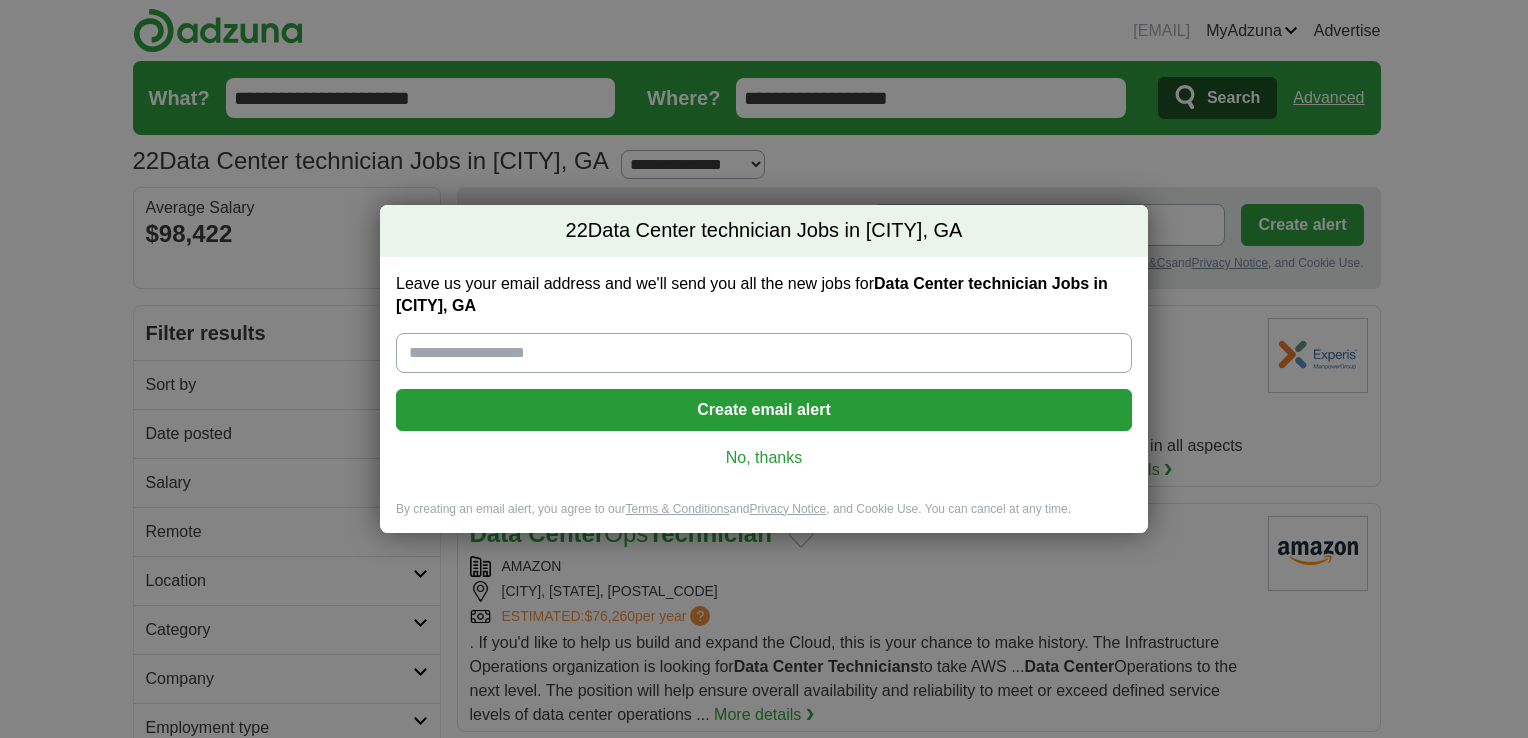 click on "Leave us your email address and we'll send you all the new jobs for  Data Center technician  Jobs in [CITY], GA
Create email alert
No, thanks" at bounding box center [764, 379] 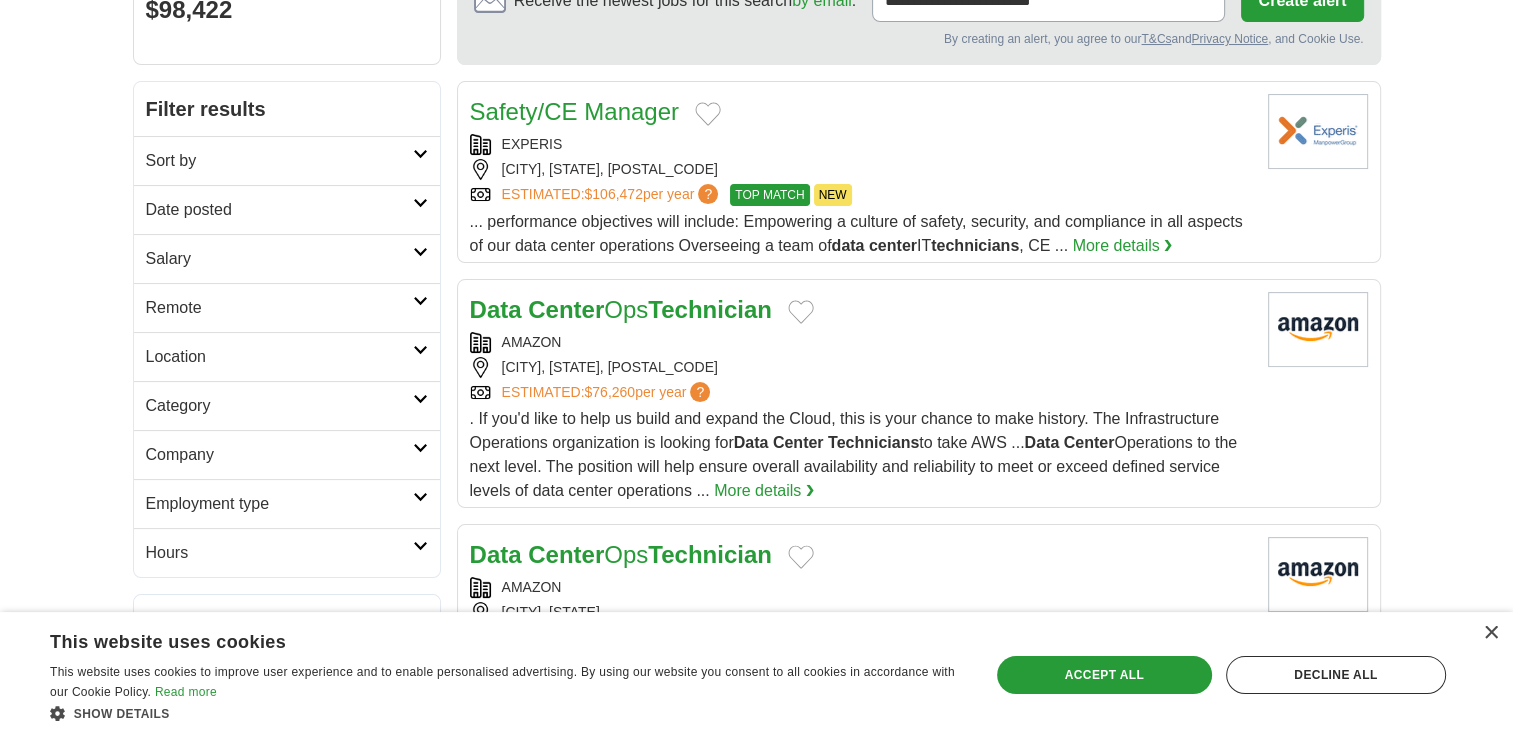 scroll, scrollTop: 0, scrollLeft: 0, axis: both 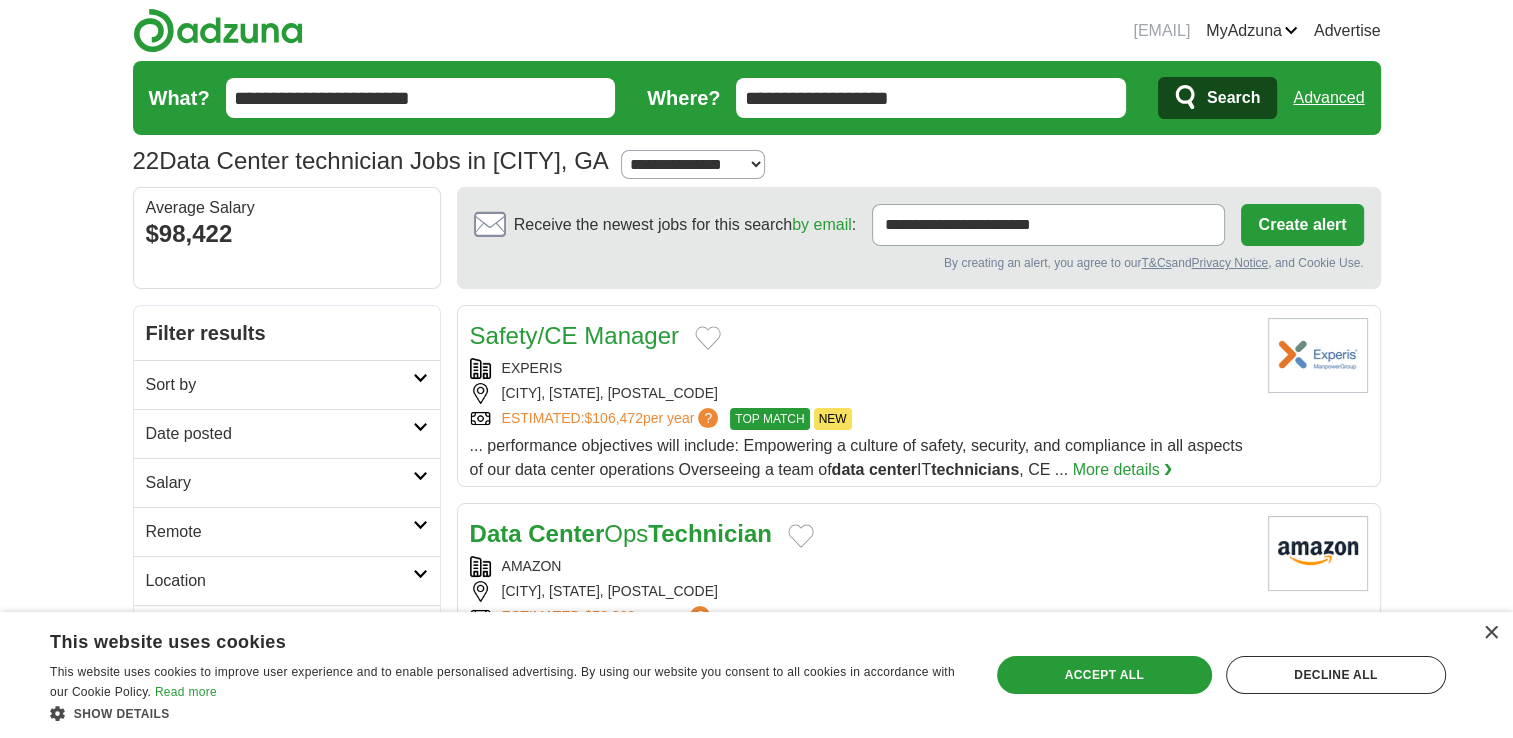 click on "**********" at bounding box center (421, 98) 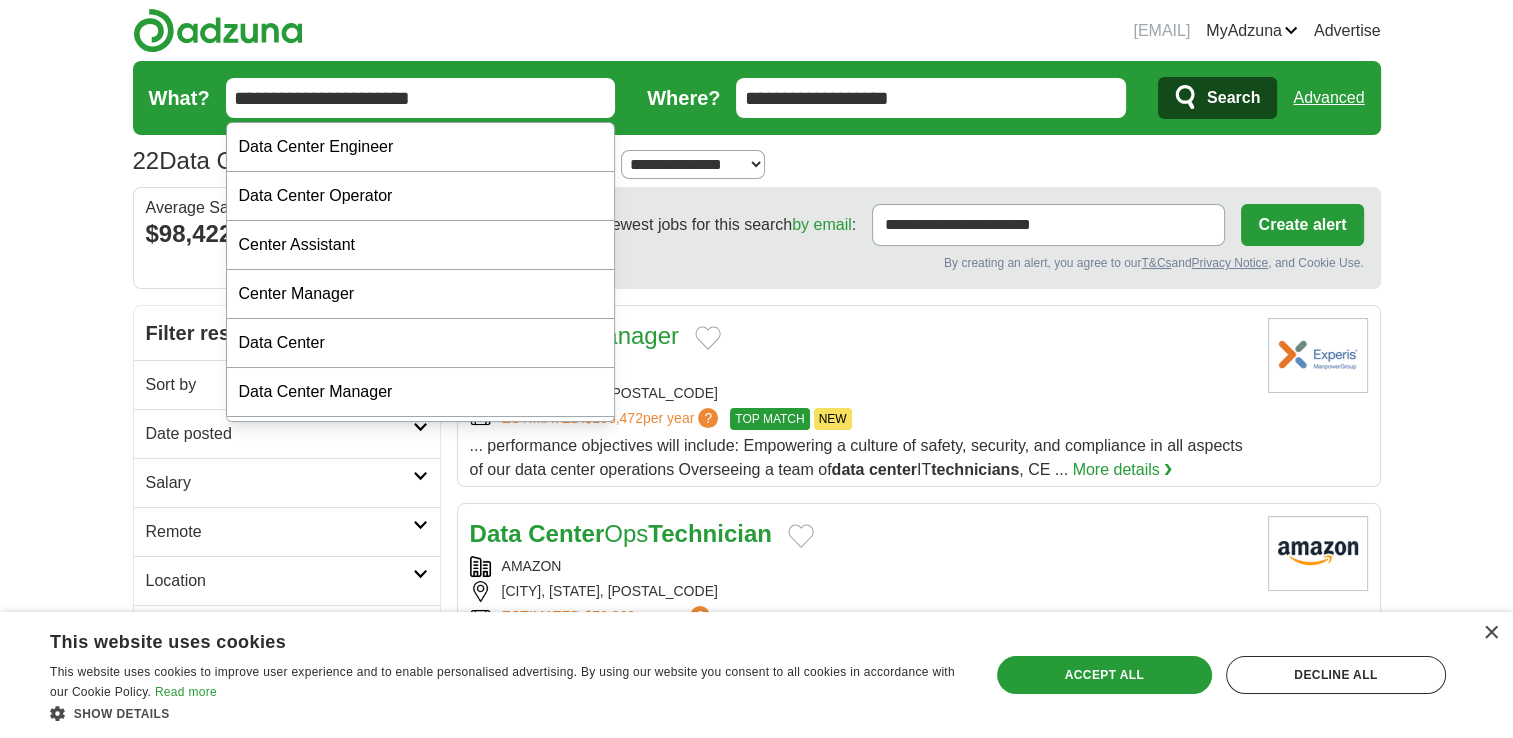 click on "**********" at bounding box center [421, 98] 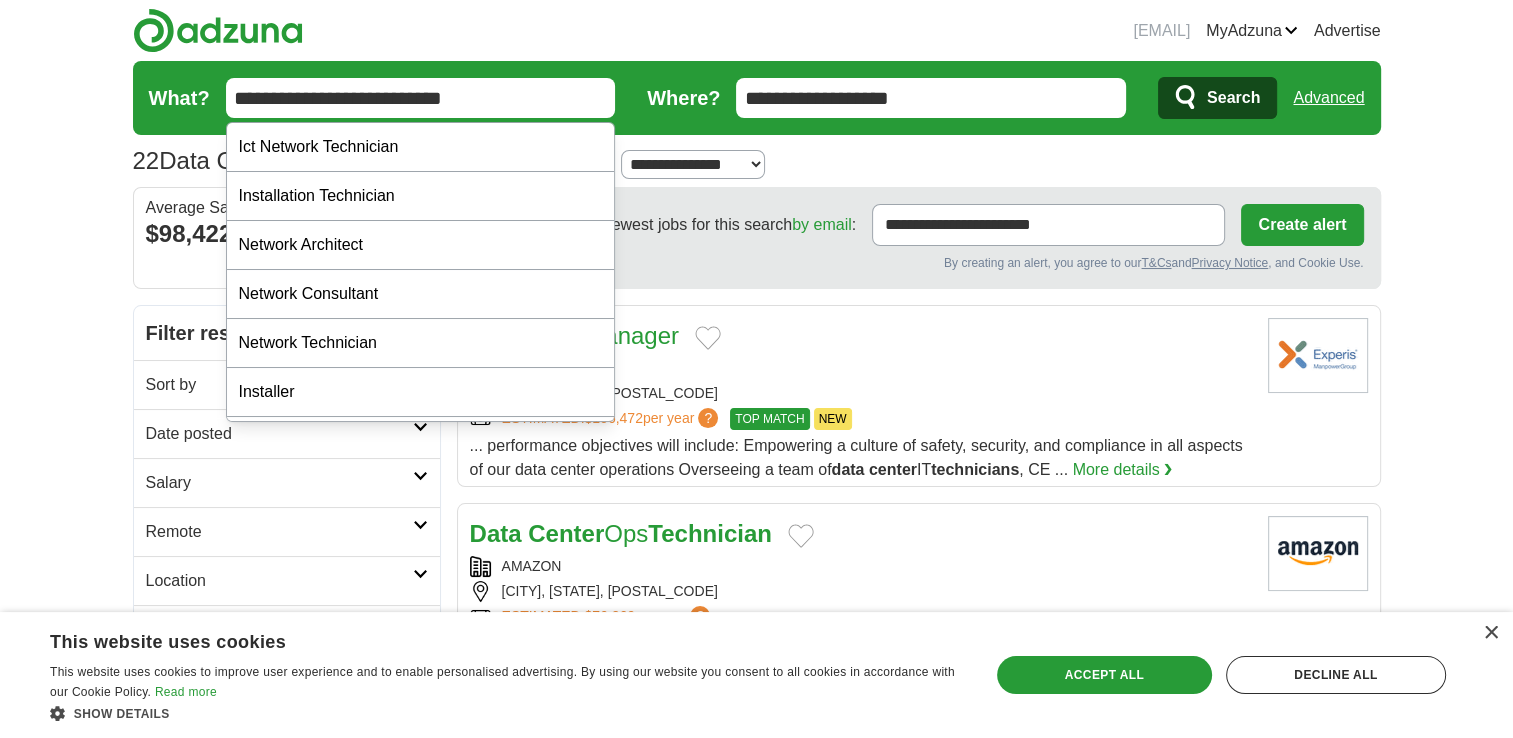 type on "**********" 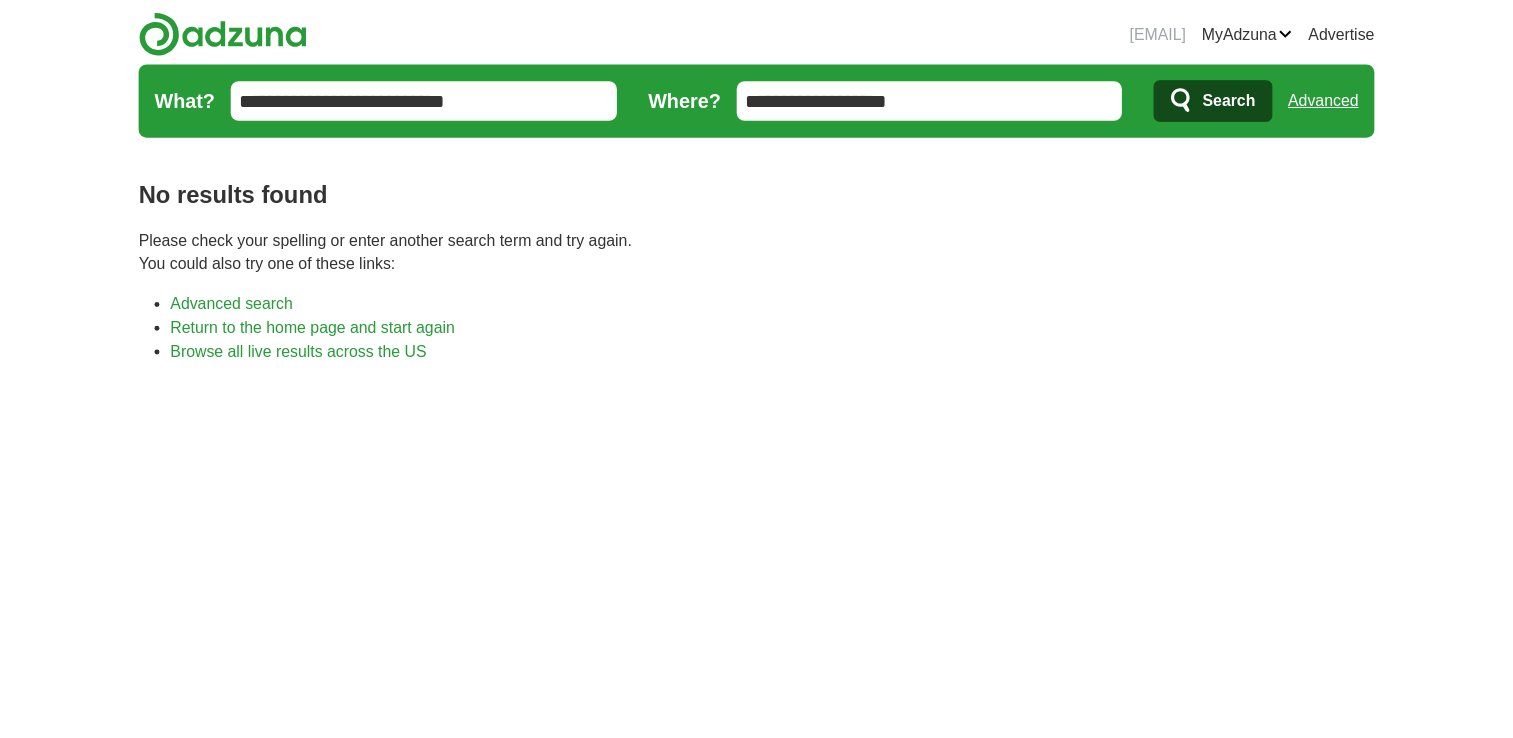 scroll, scrollTop: 0, scrollLeft: 0, axis: both 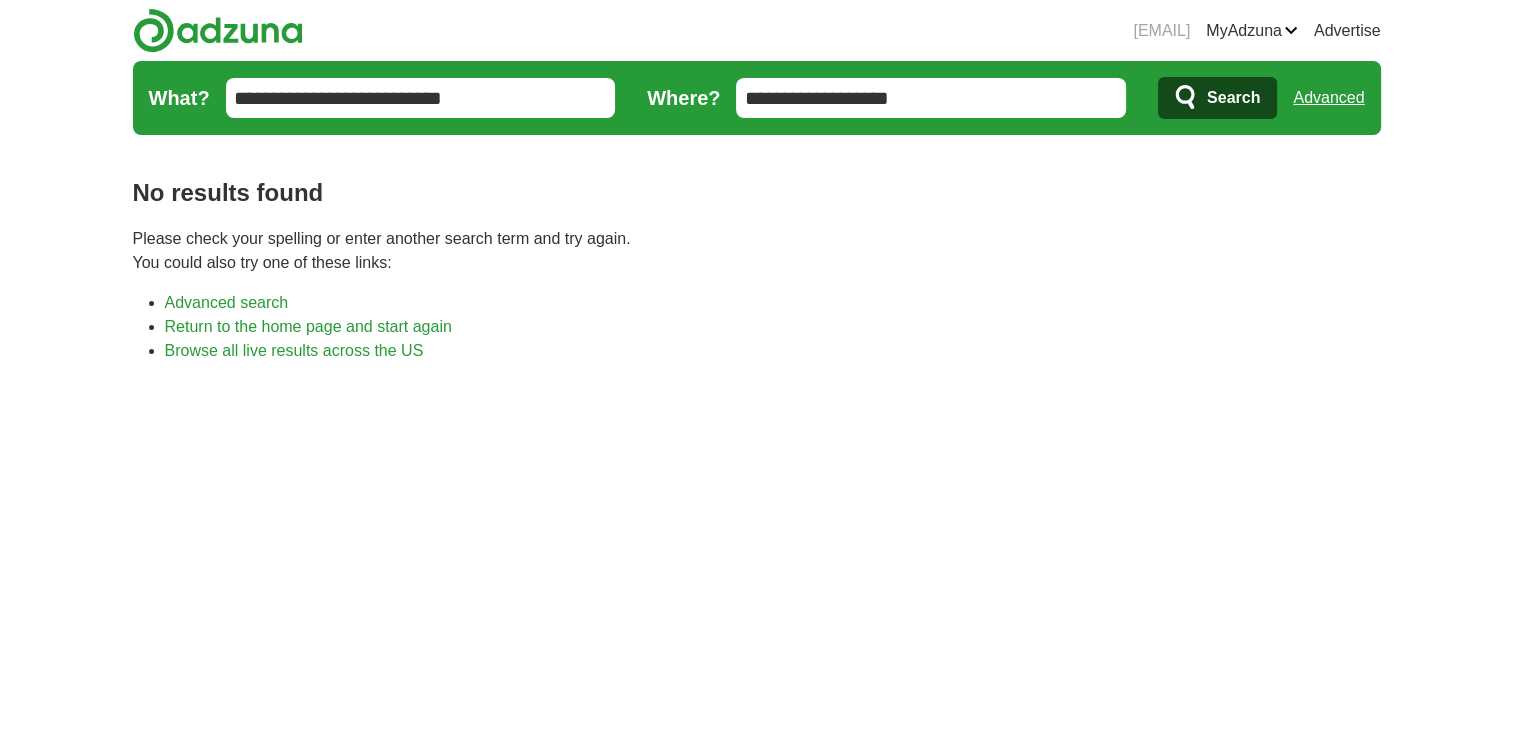 click on "**********" at bounding box center (421, 98) 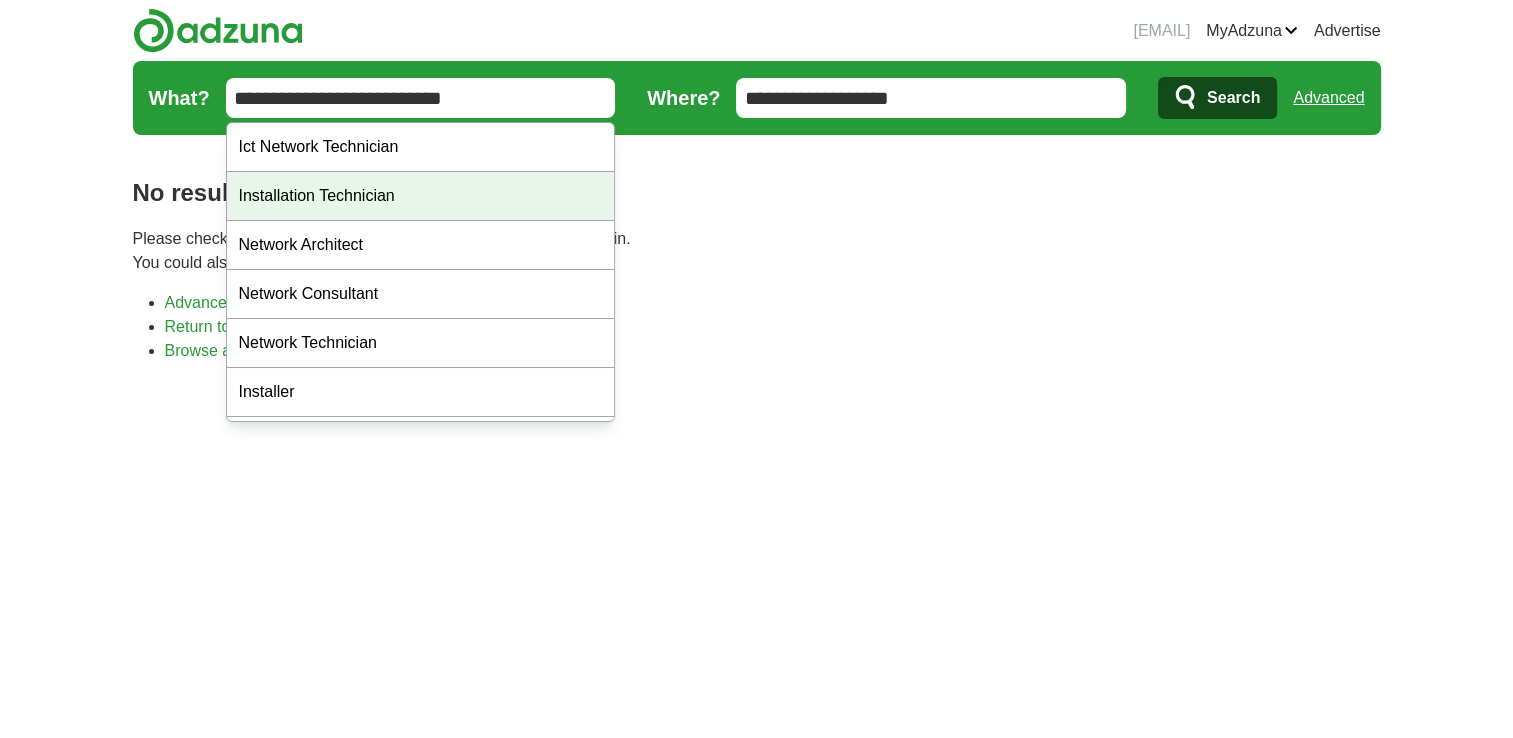 click on "Installation Technician" at bounding box center (421, 196) 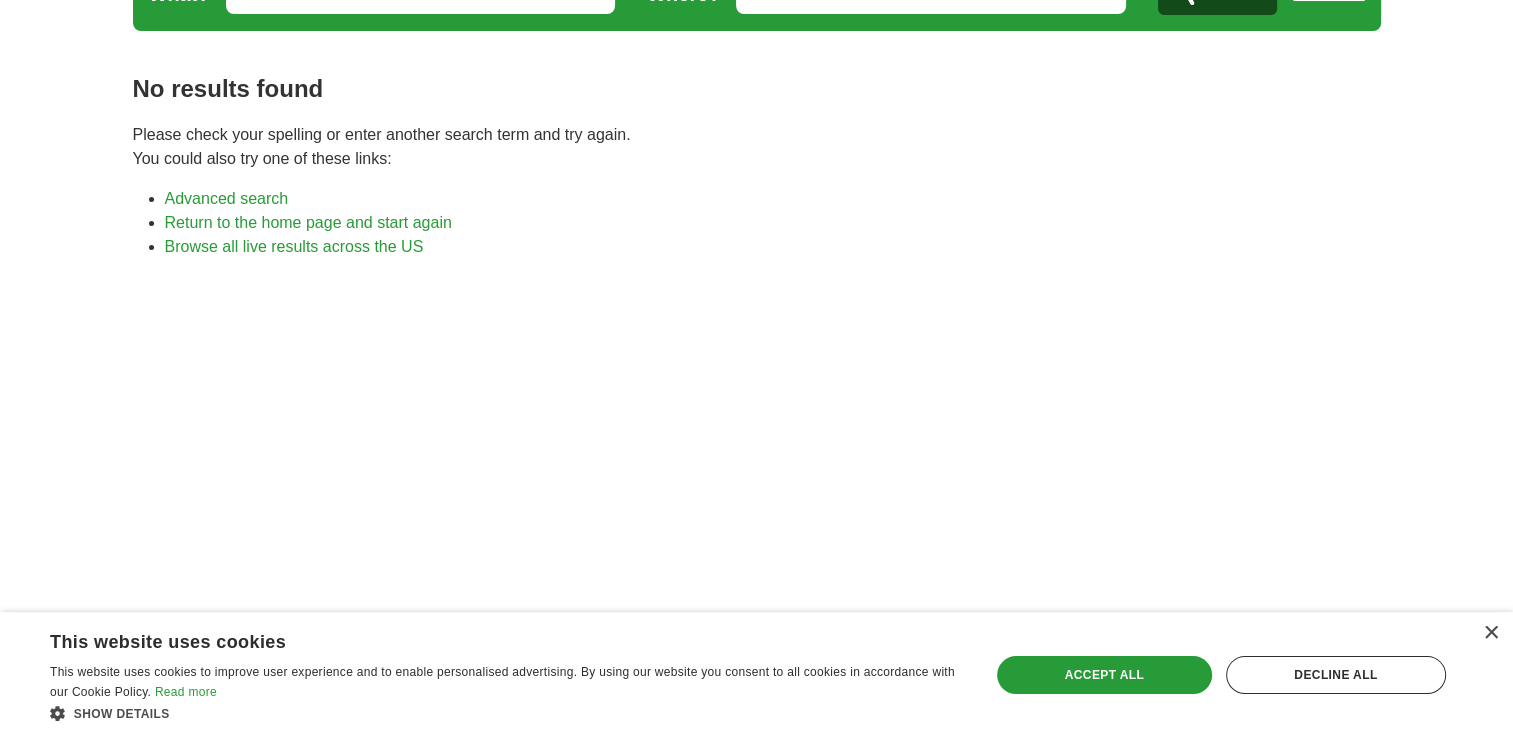 scroll, scrollTop: 103, scrollLeft: 0, axis: vertical 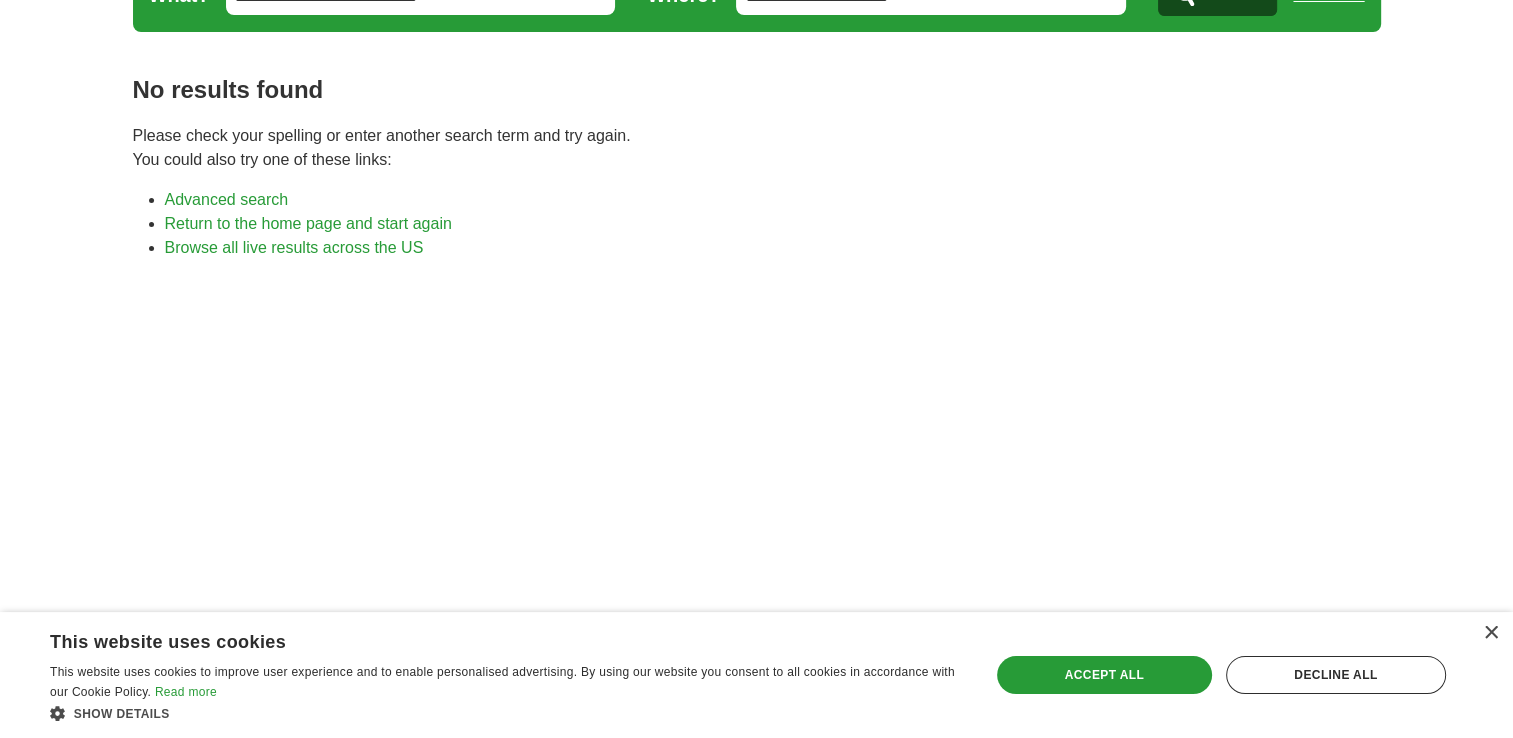 click on "ahlijahmadison@gmail.com
MyAdzuna
Alerts
Favorites
Resumes
ApplyIQ
Preferences
Posted jobs
Logout
Advertise
job, company, title
Salary
Salary
Select a salary range
Salary from
from $10,000
from $20,000 from $40,000" at bounding box center [756, 648] 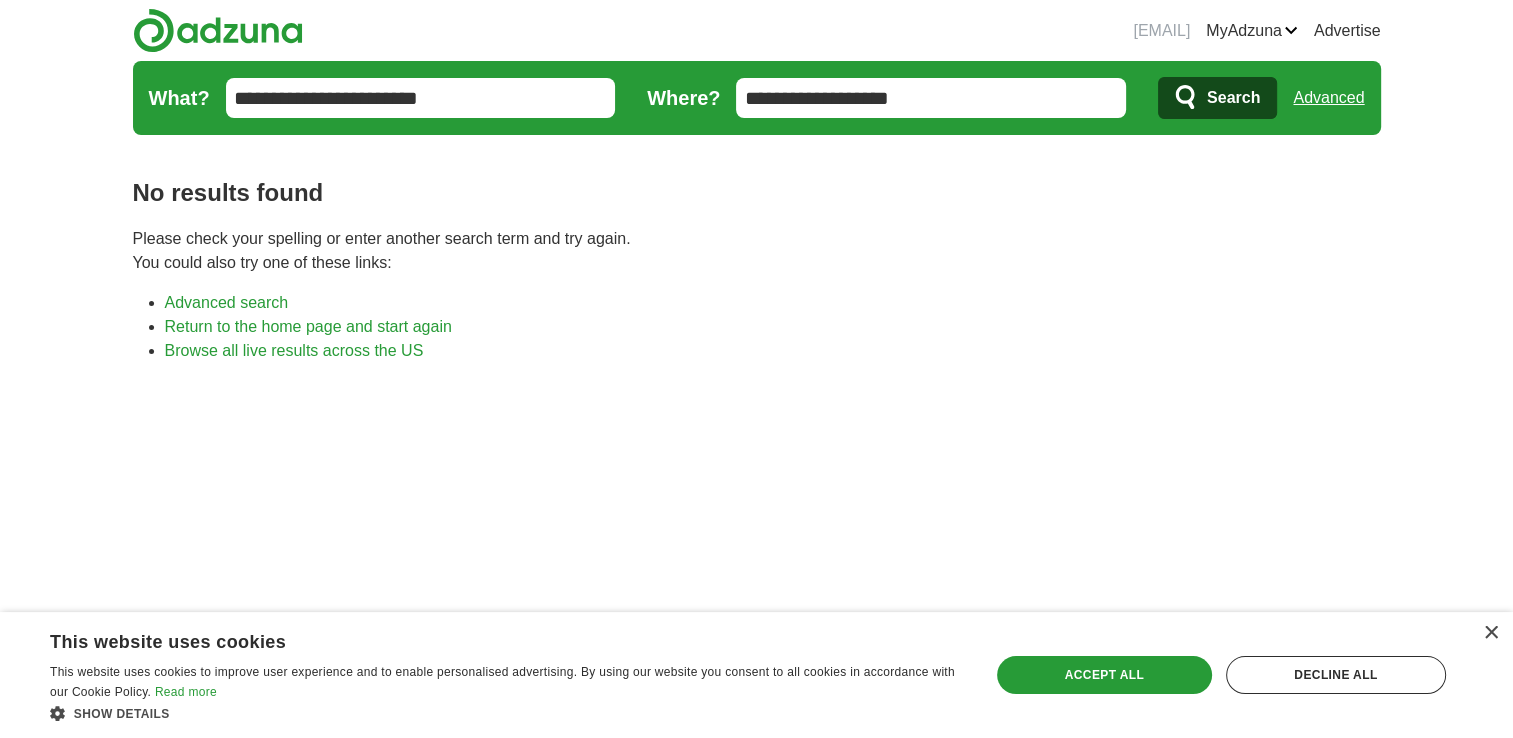 click on "**********" at bounding box center [421, 98] 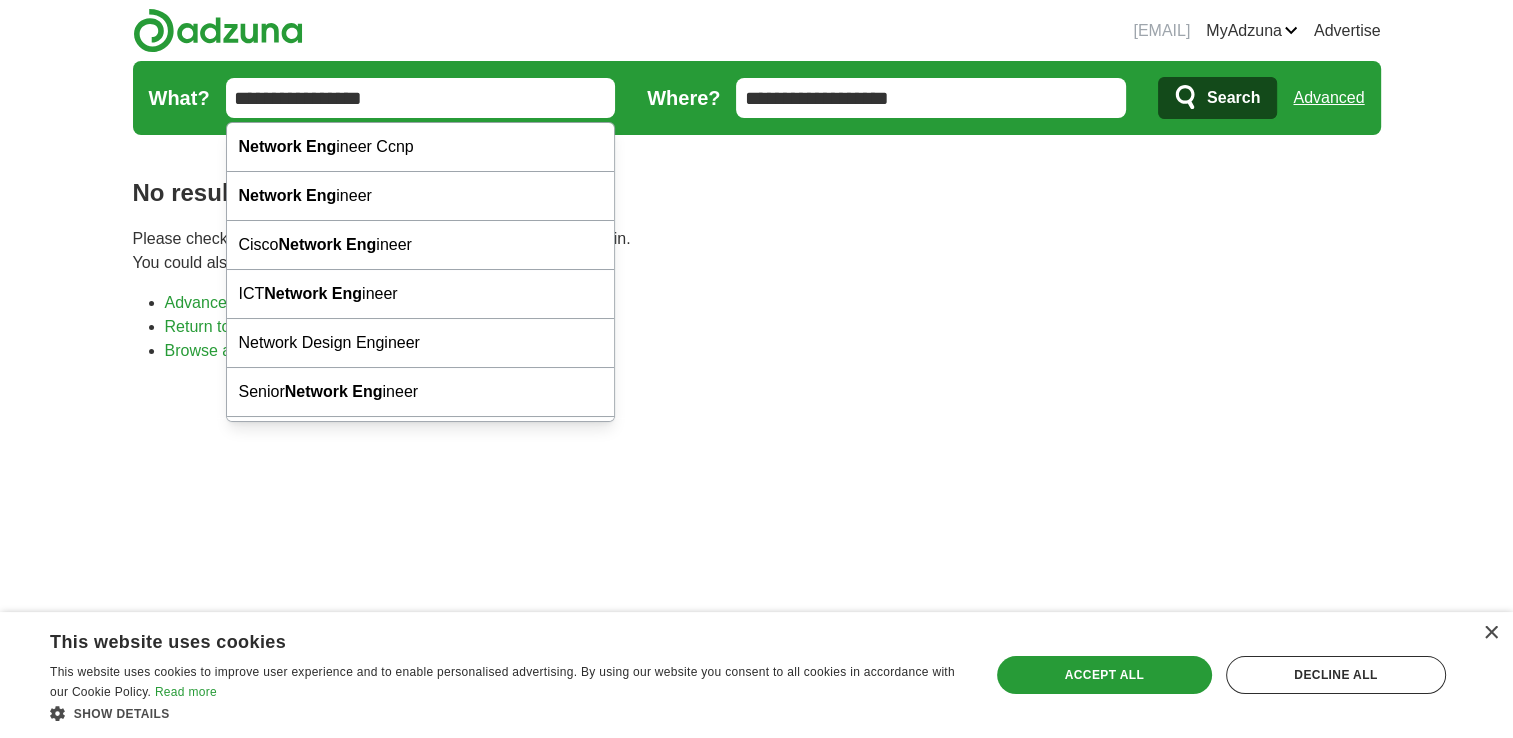 type on "**********" 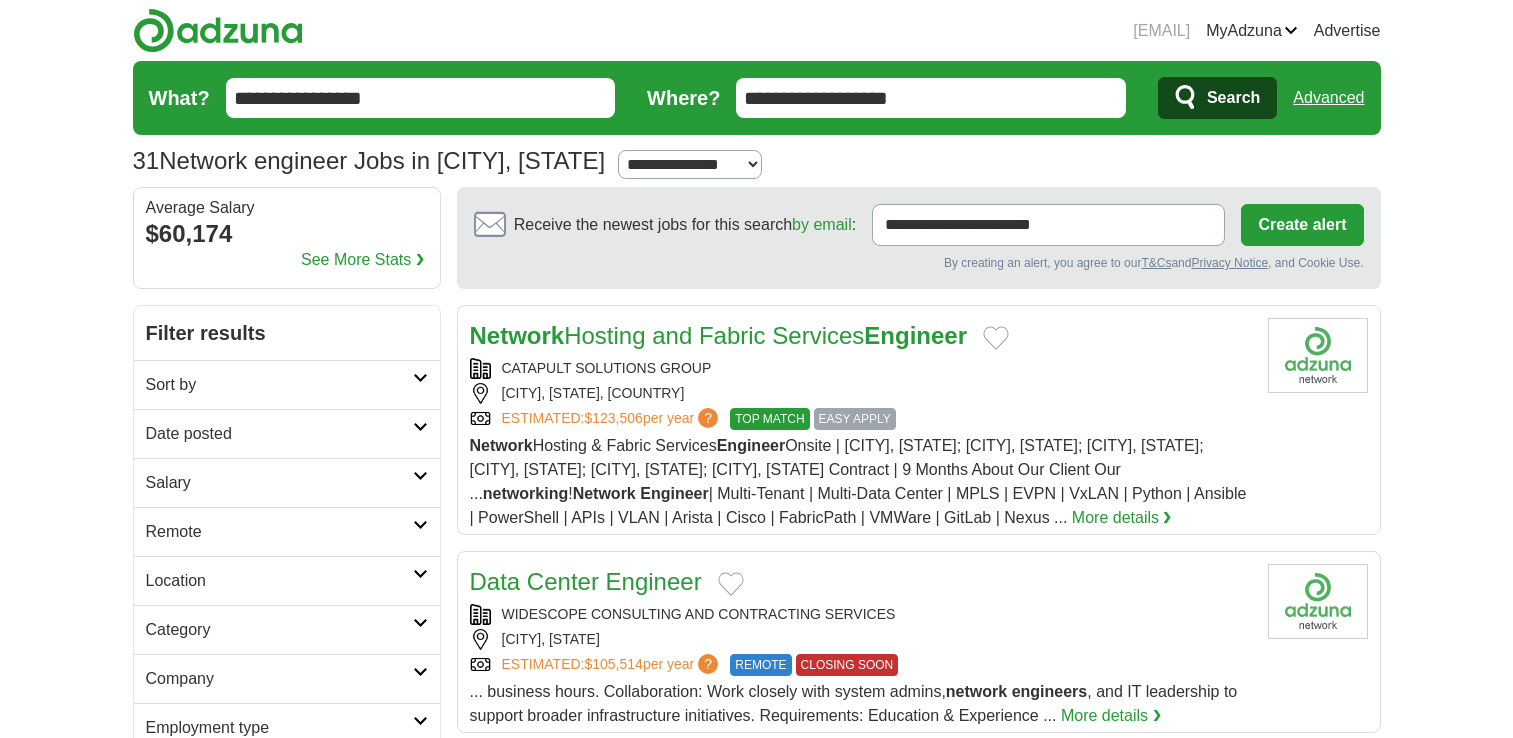 scroll, scrollTop: 0, scrollLeft: 0, axis: both 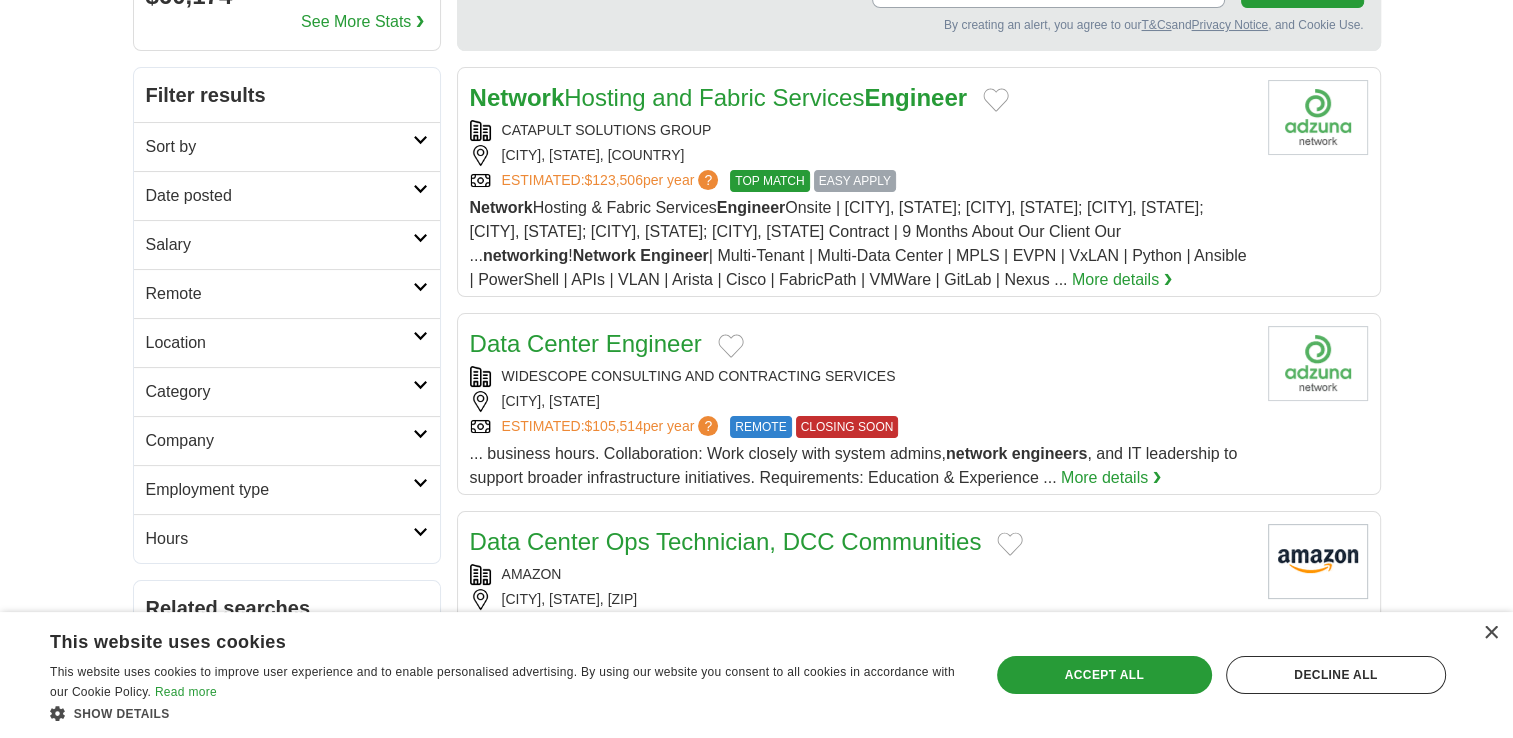 click on "Data Center Engineer" at bounding box center (861, 344) 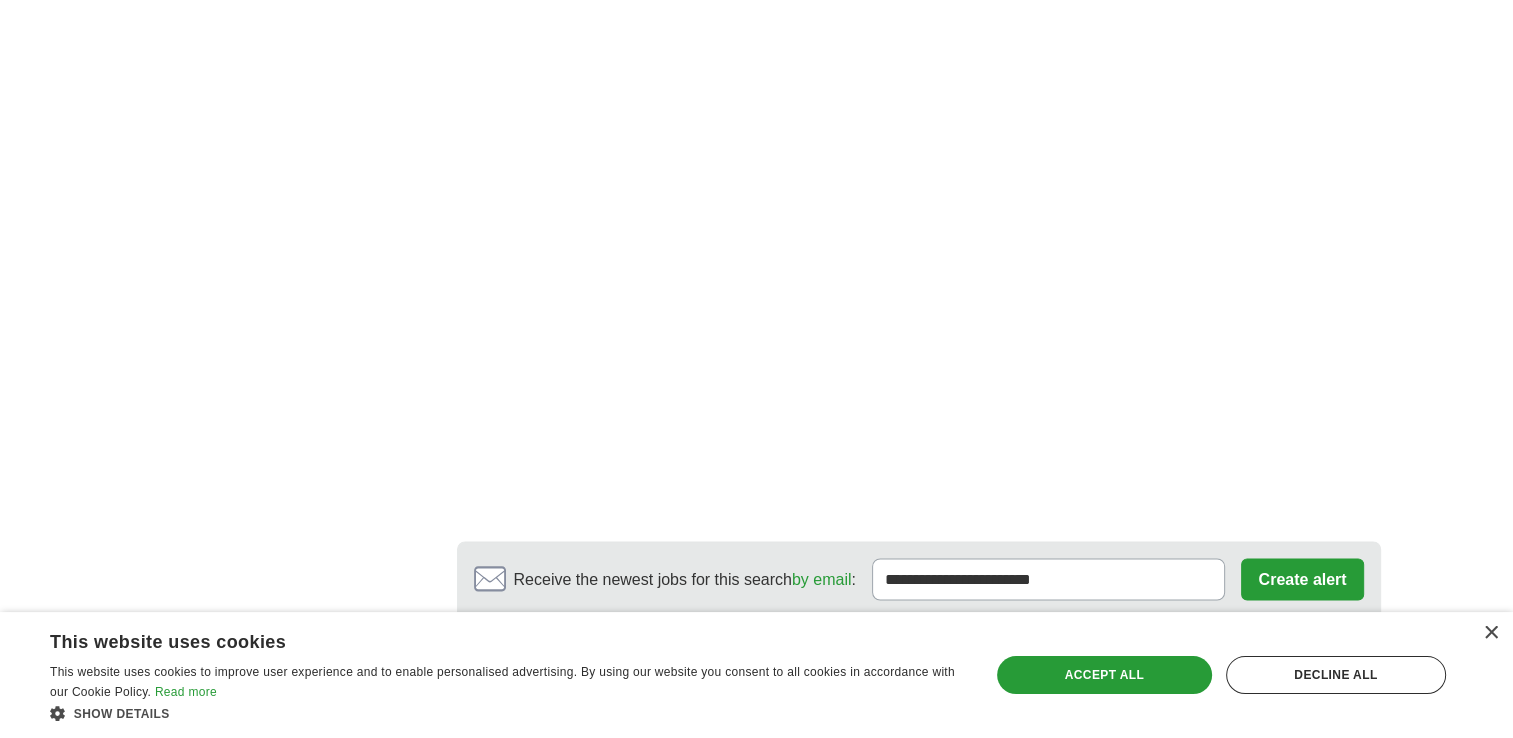 scroll, scrollTop: 3308, scrollLeft: 0, axis: vertical 